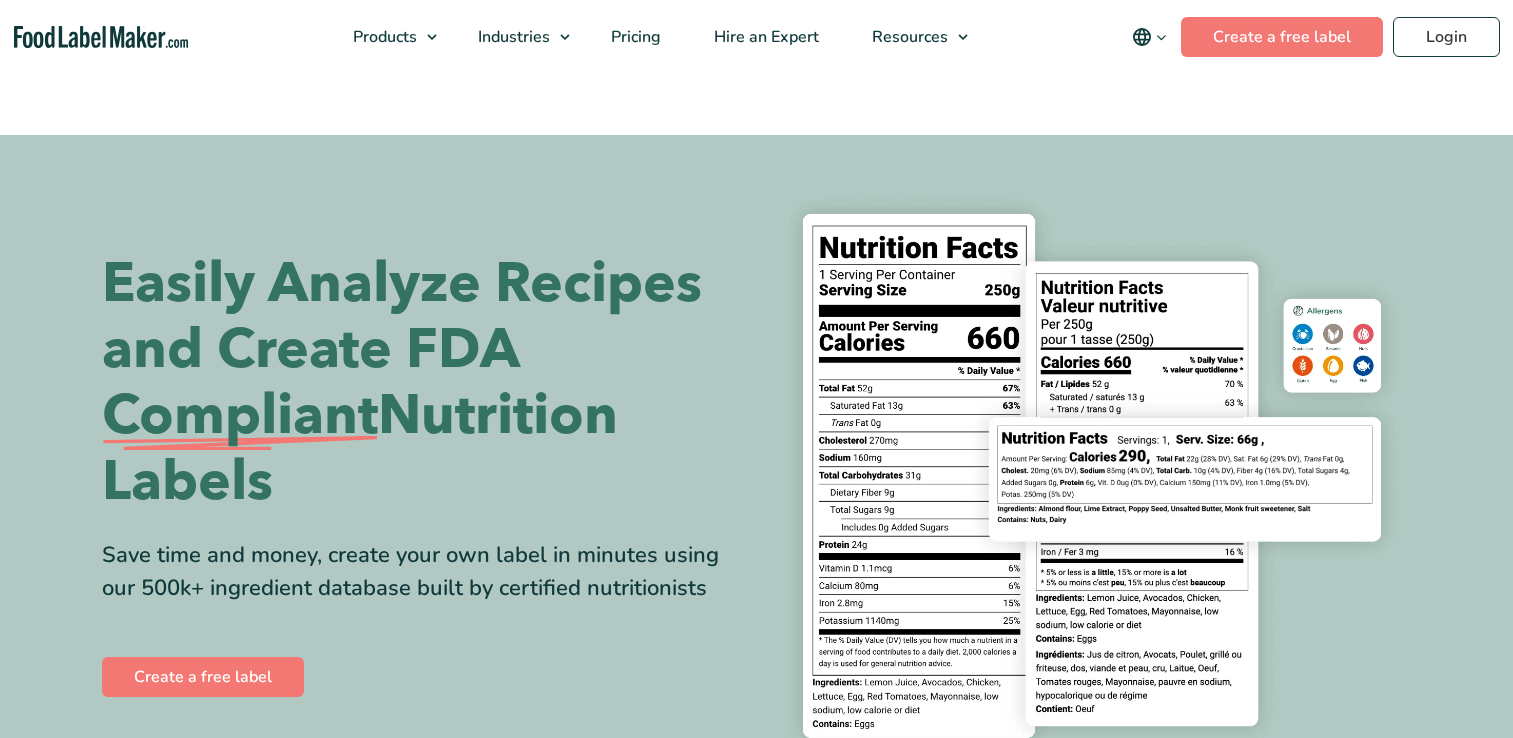 scroll, scrollTop: 44, scrollLeft: 0, axis: vertical 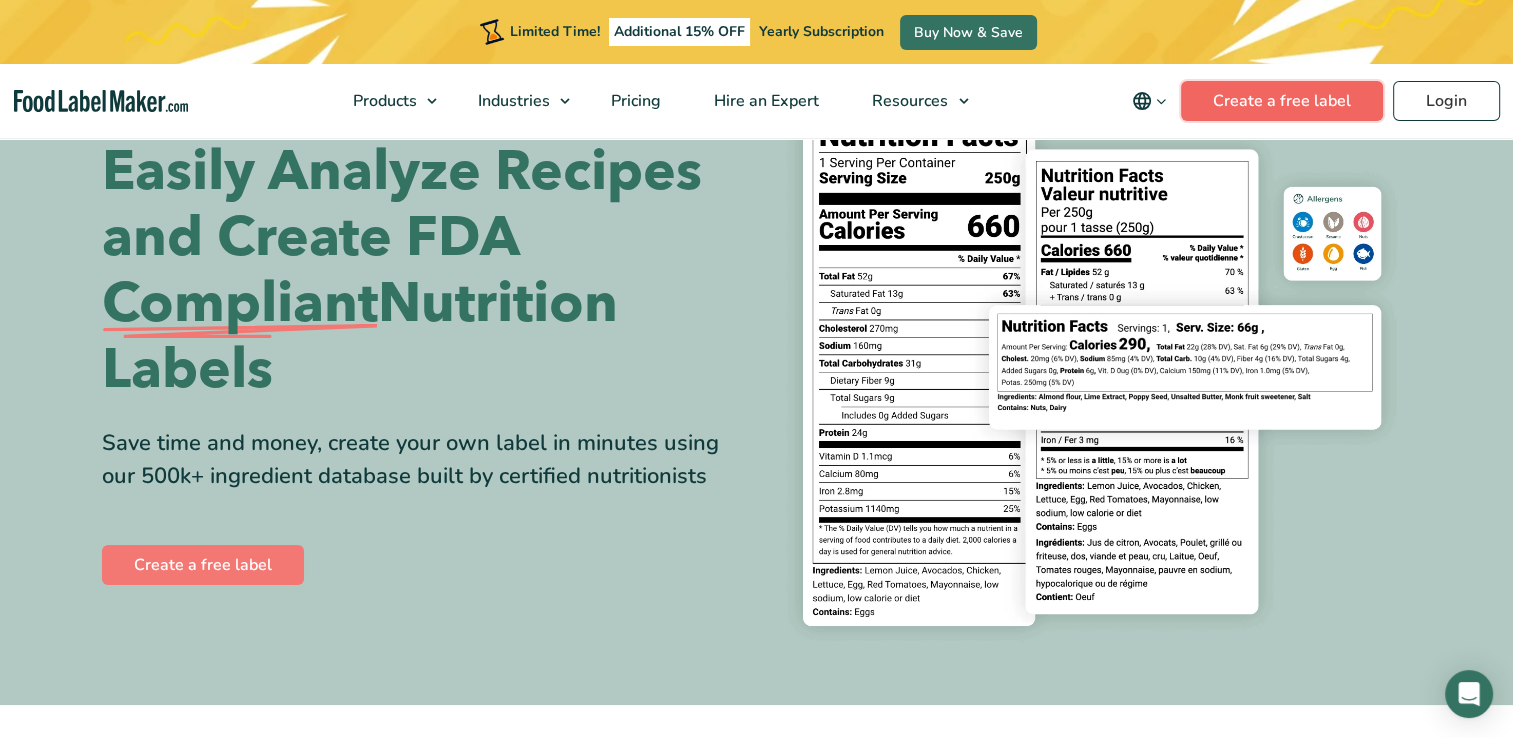 click on "Create a free label" at bounding box center [1282, 101] 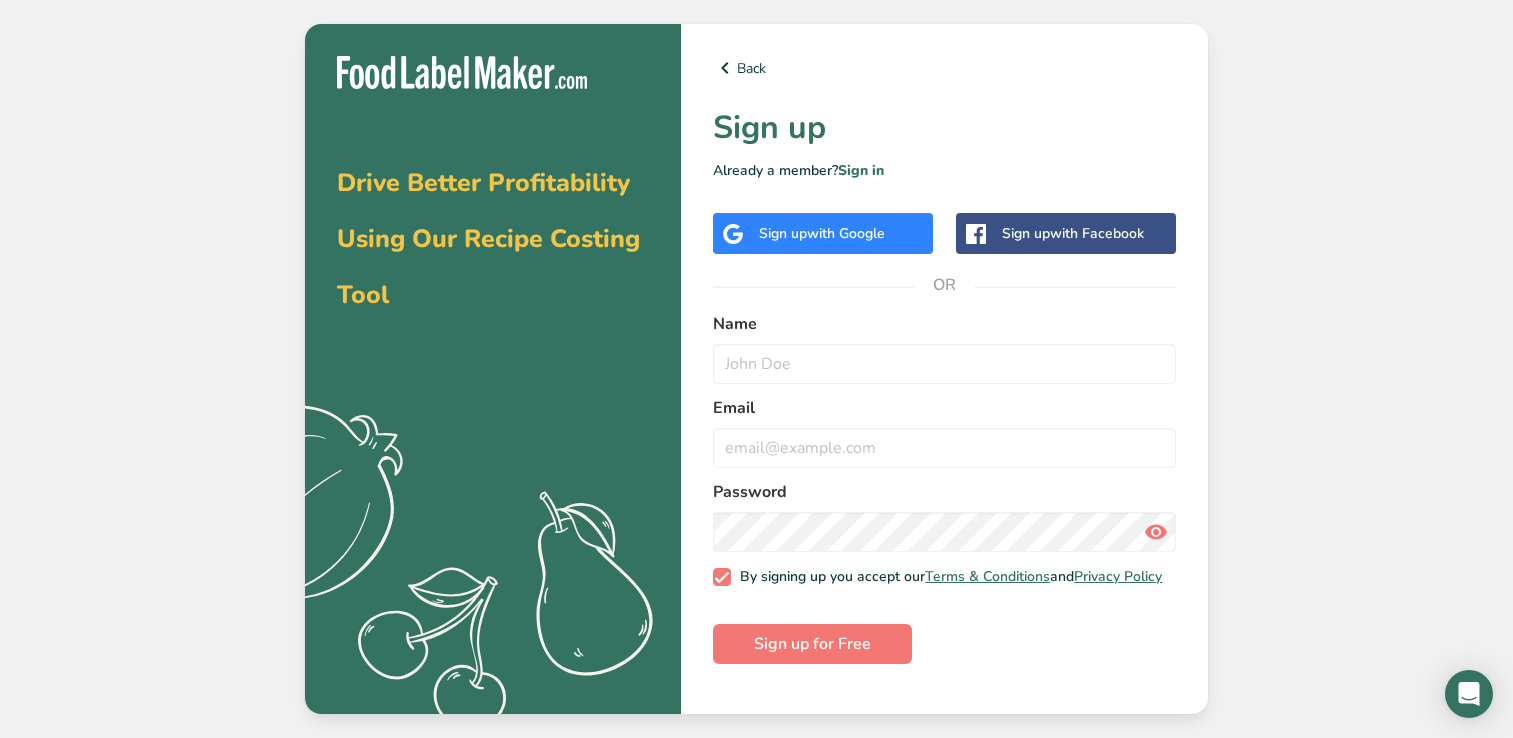 scroll, scrollTop: 0, scrollLeft: 0, axis: both 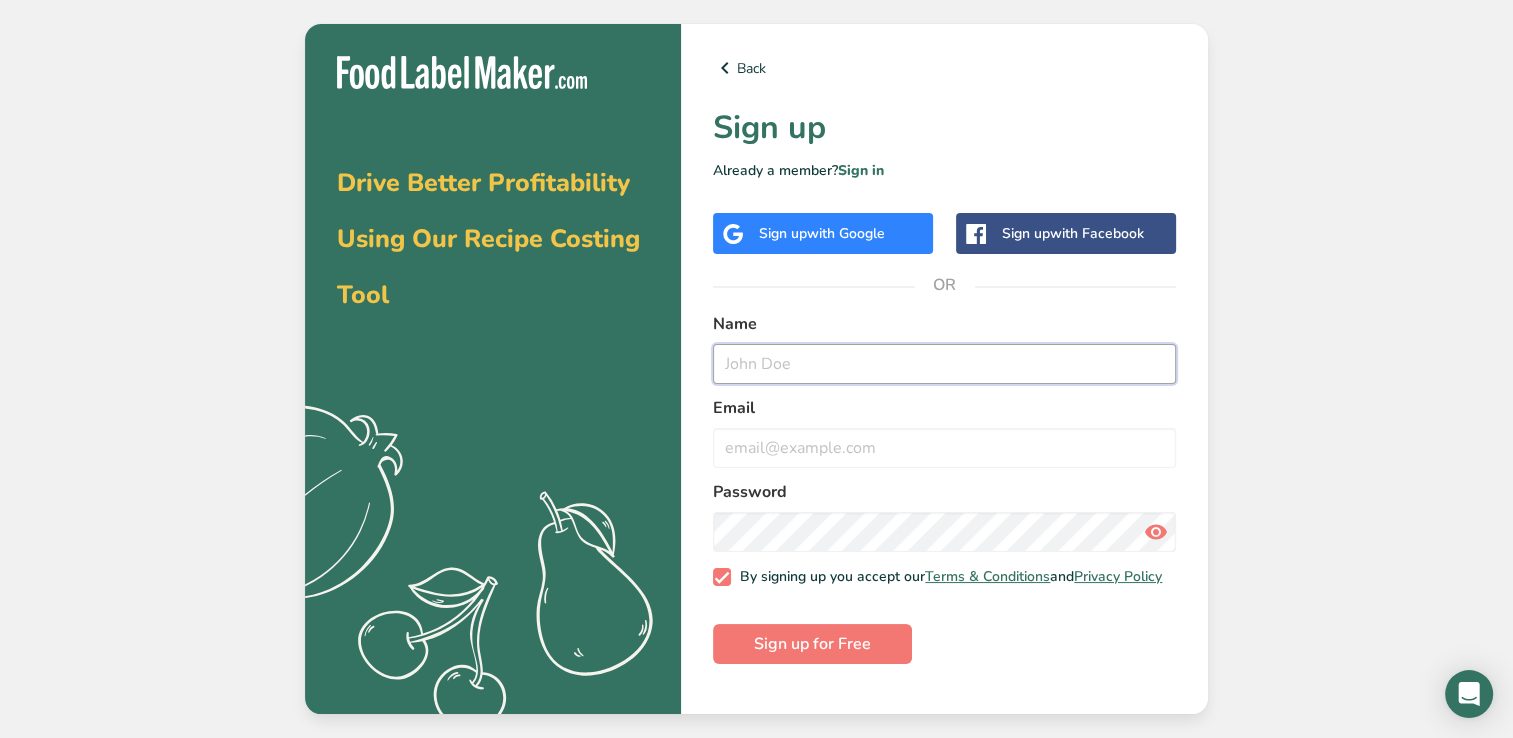 click at bounding box center [944, 364] 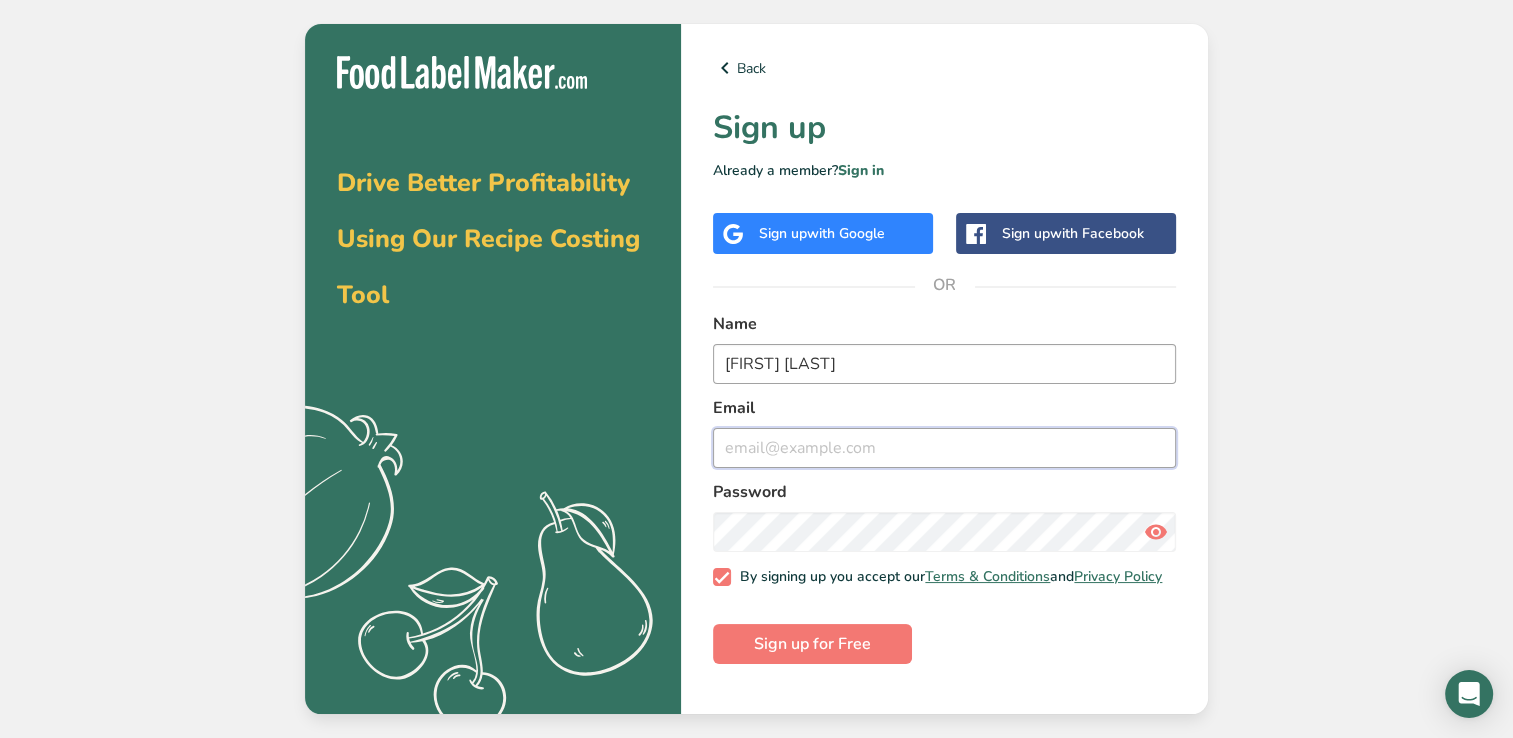type on "[USERNAME]@[EXAMPLE.COM]" 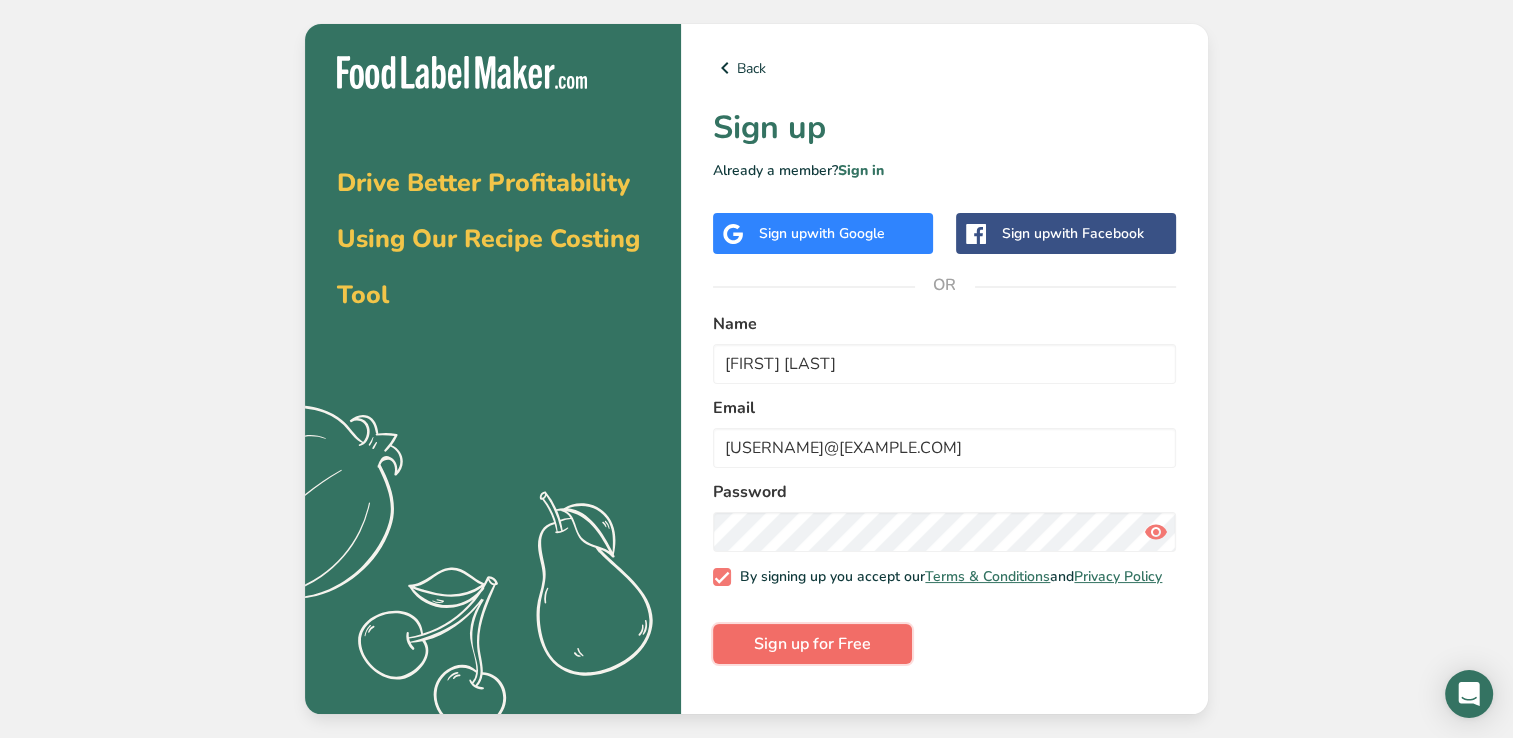 click on "Sign up for Free" at bounding box center [812, 644] 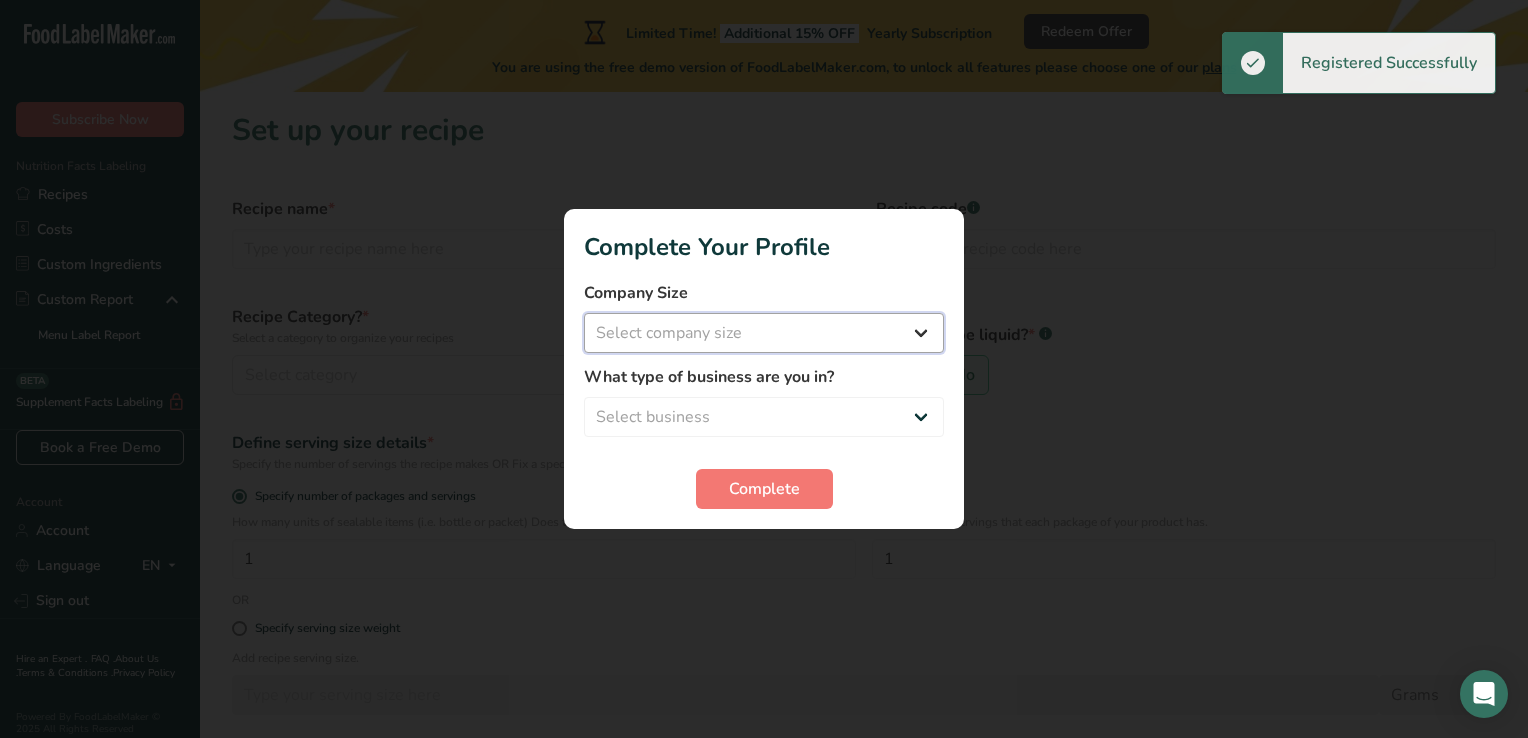 click on "Select company size
Fewer than 10 Employees
10 to 50 Employees
51 to 500 Employees
Over 500 Employees" at bounding box center [764, 333] 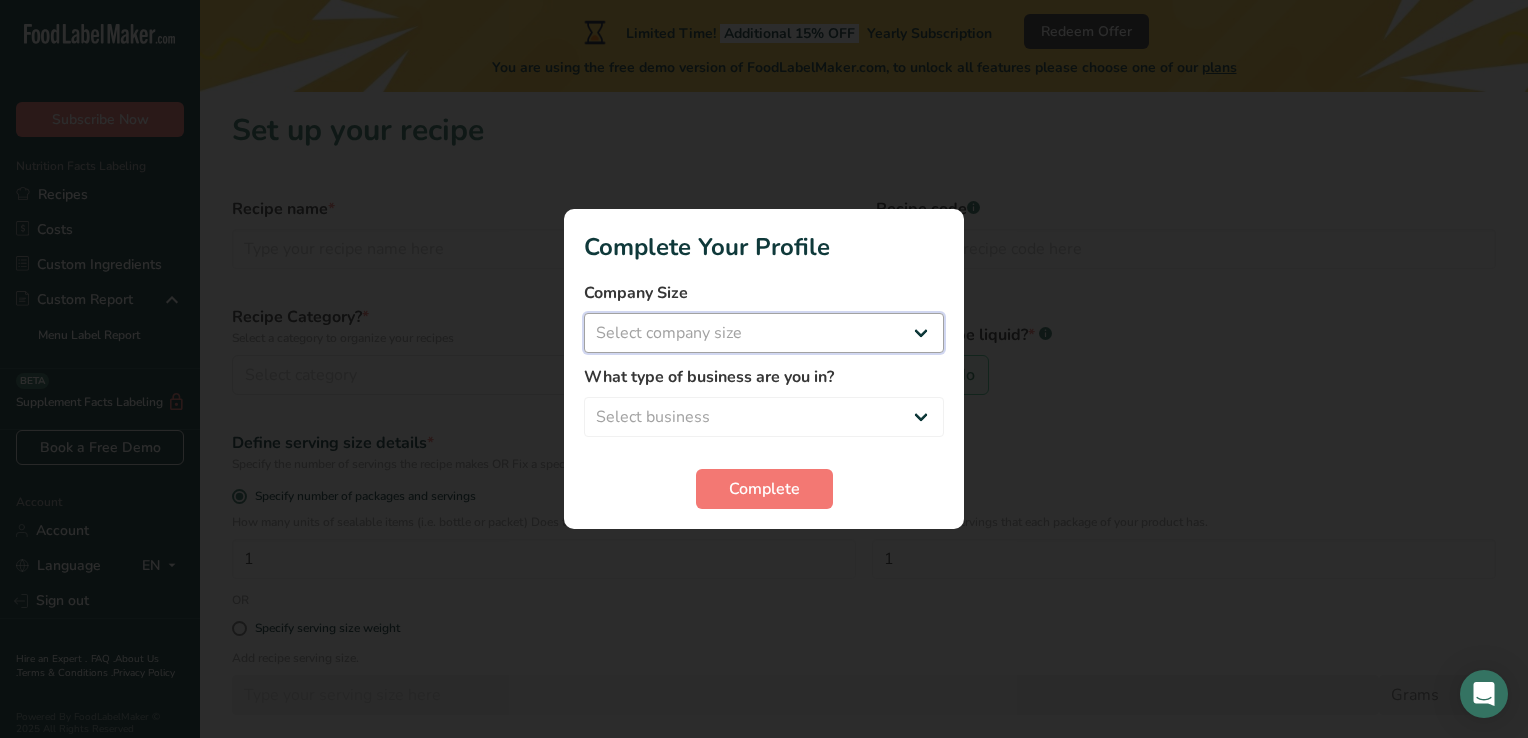 select on "1" 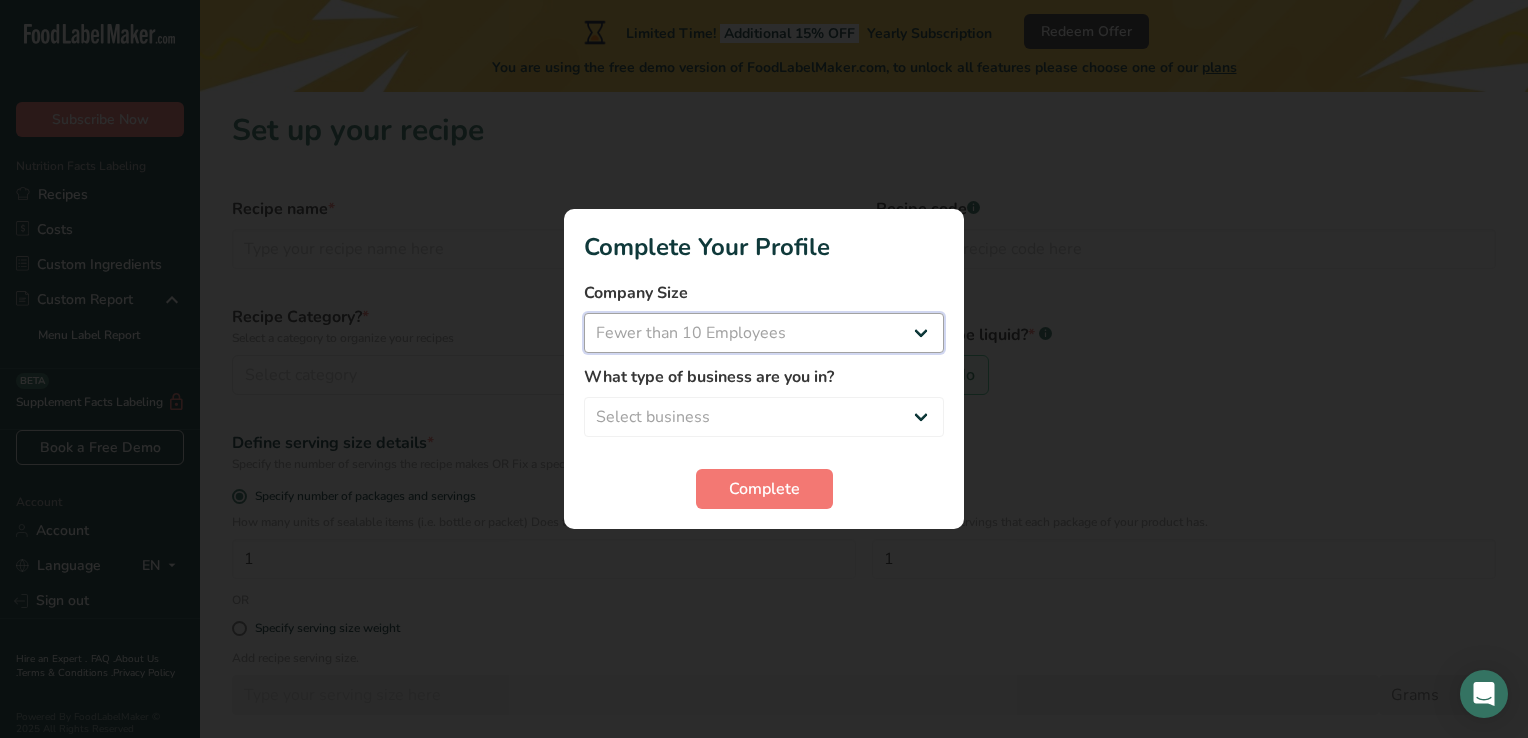 click on "Select company size
Fewer than 10 Employees
10 to 50 Employees
51 to 500 Employees
Over 500 Employees" at bounding box center [764, 333] 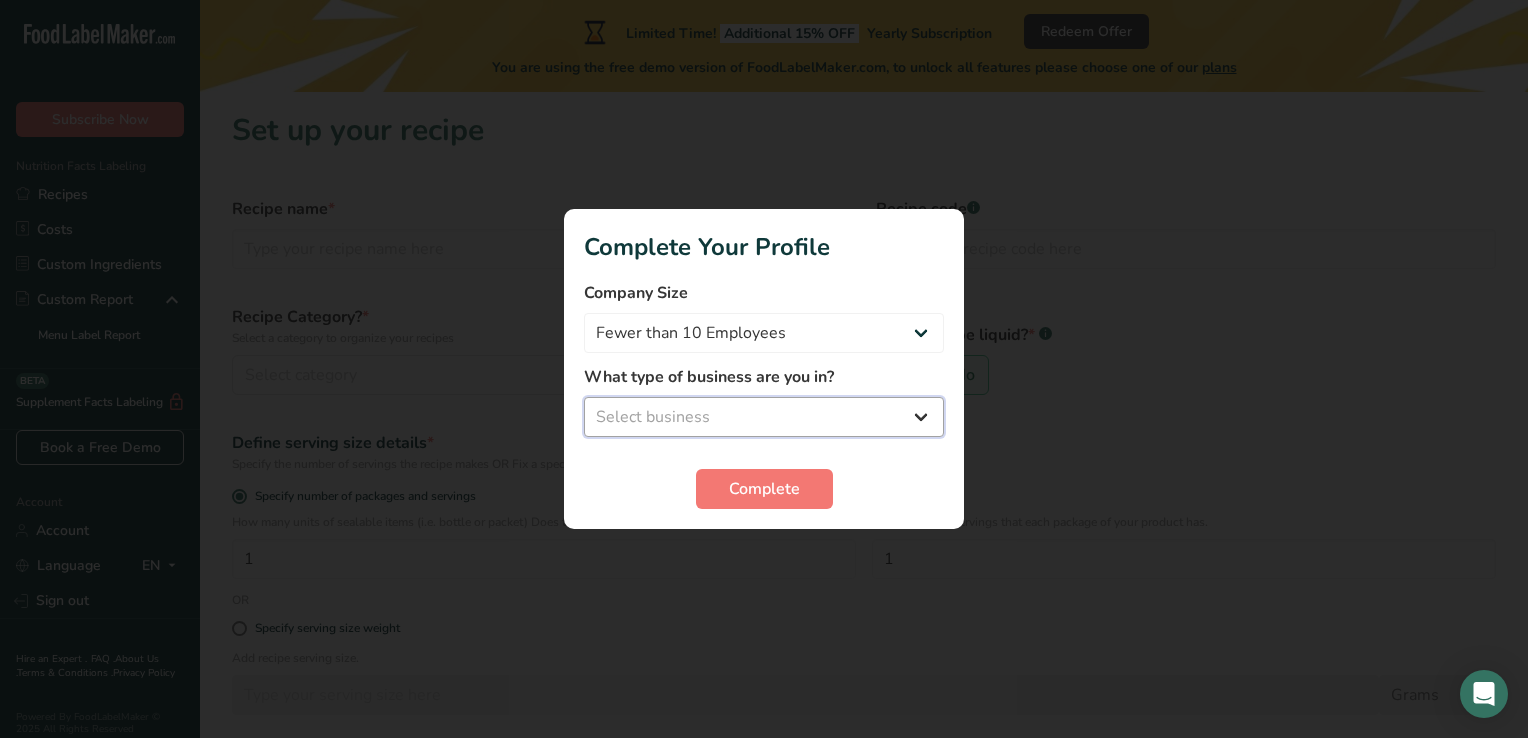 click on "Select business
Packaged Food Manufacturer
Restaurant & Cafe
Bakery
Meal Plans & Catering Company
Nutritionist
Food Blogger
Personal Trainer
Other" at bounding box center (764, 417) 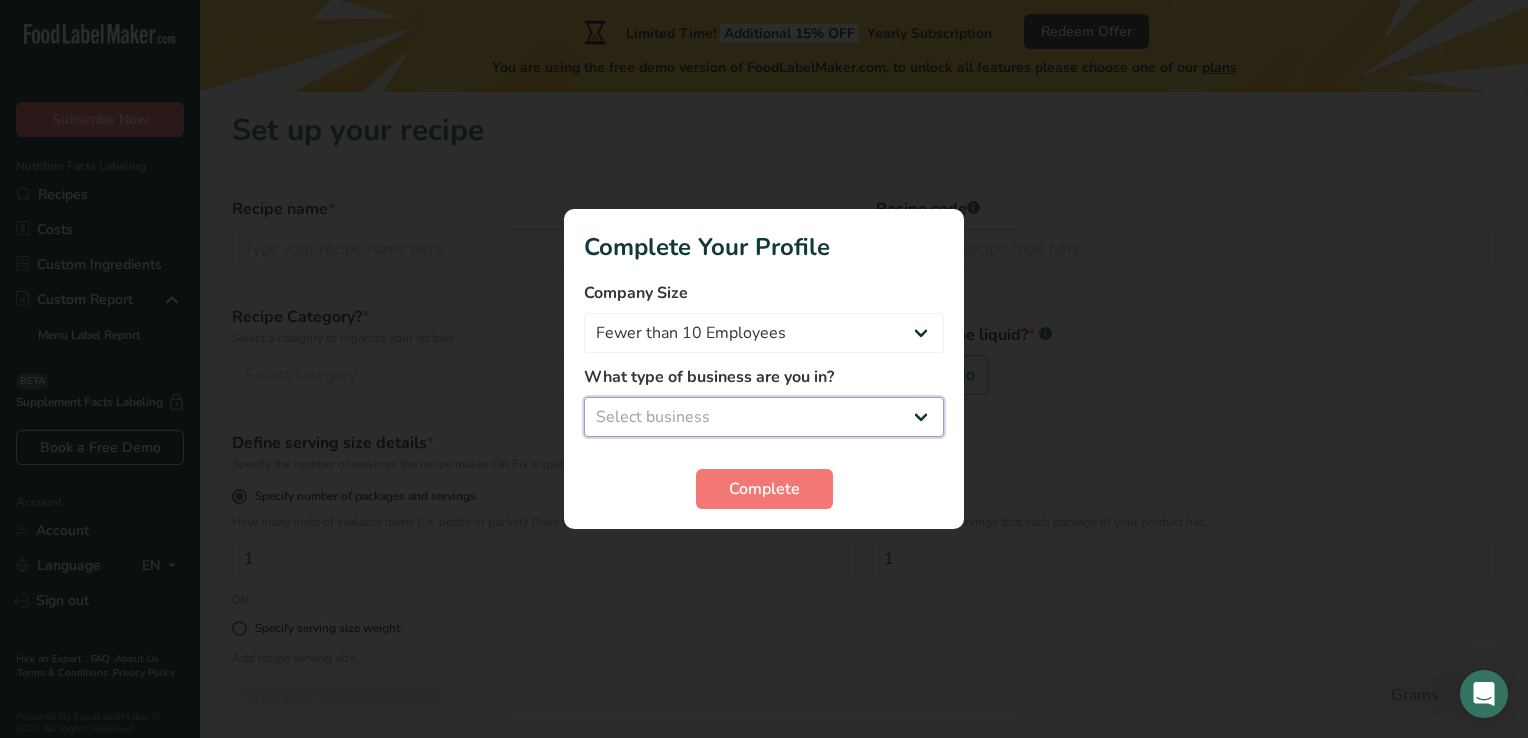 select on "8" 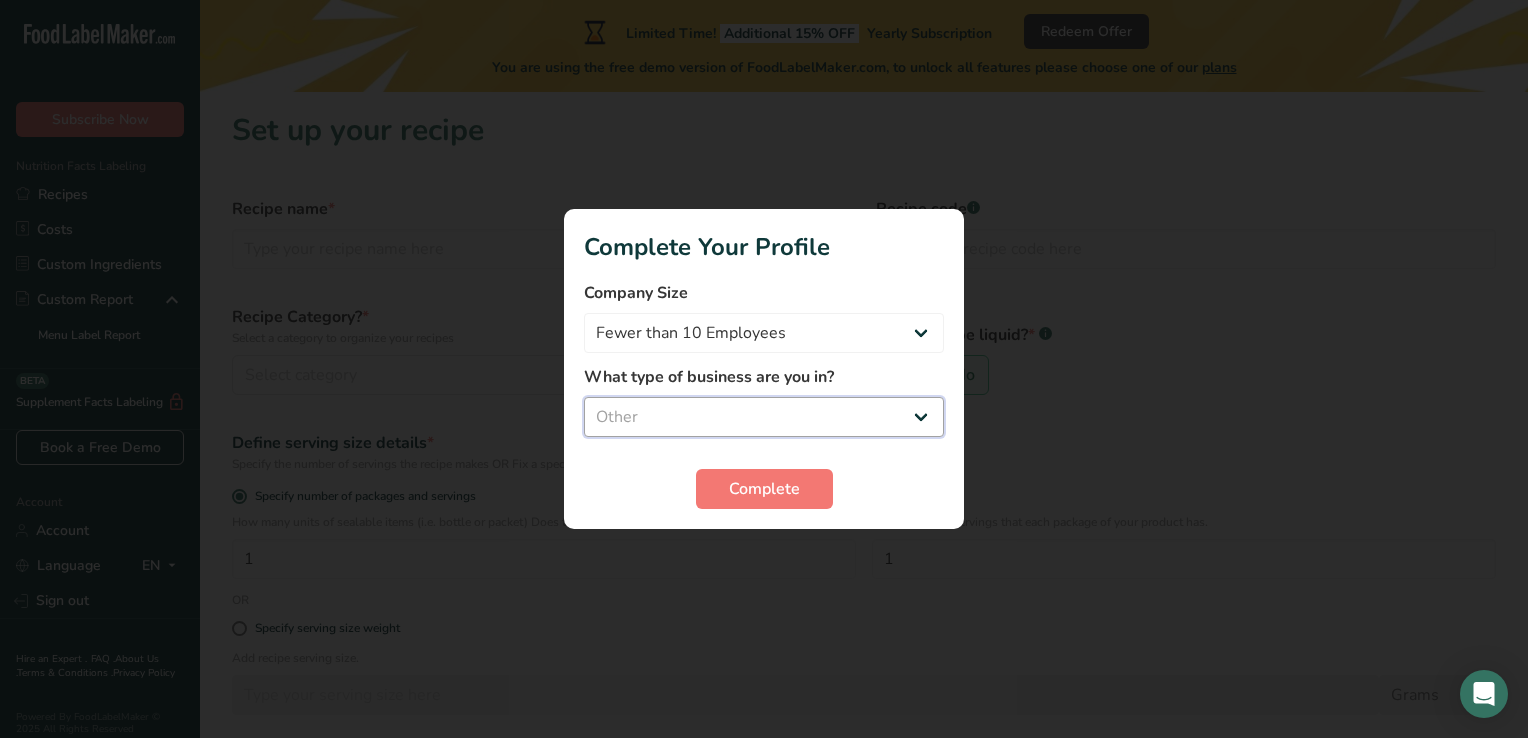 click on "Select business
Packaged Food Manufacturer
Restaurant & Cafe
Bakery
Meal Plans & Catering Company
Nutritionist
Food Blogger
Personal Trainer
Other" at bounding box center (764, 417) 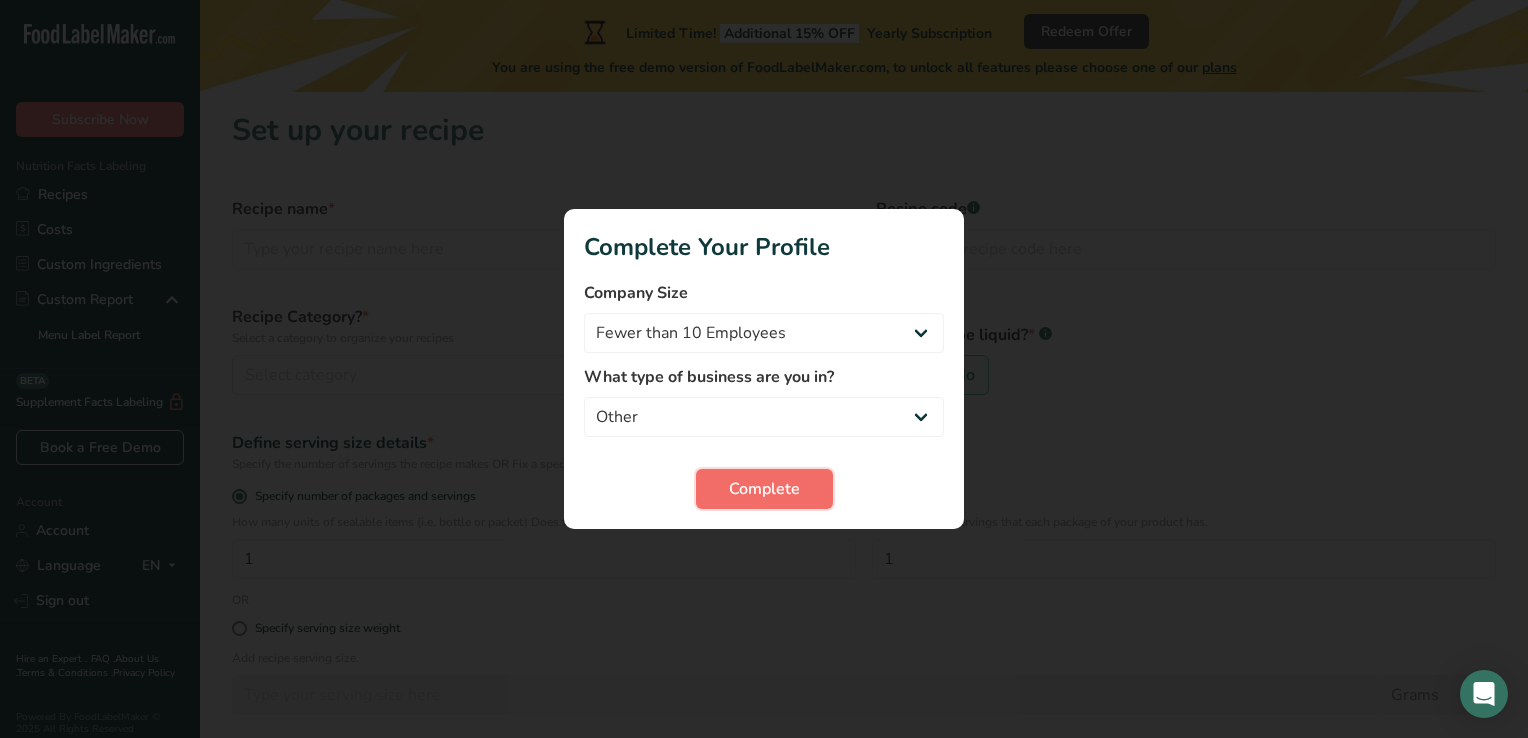 click on "Complete" at bounding box center (764, 489) 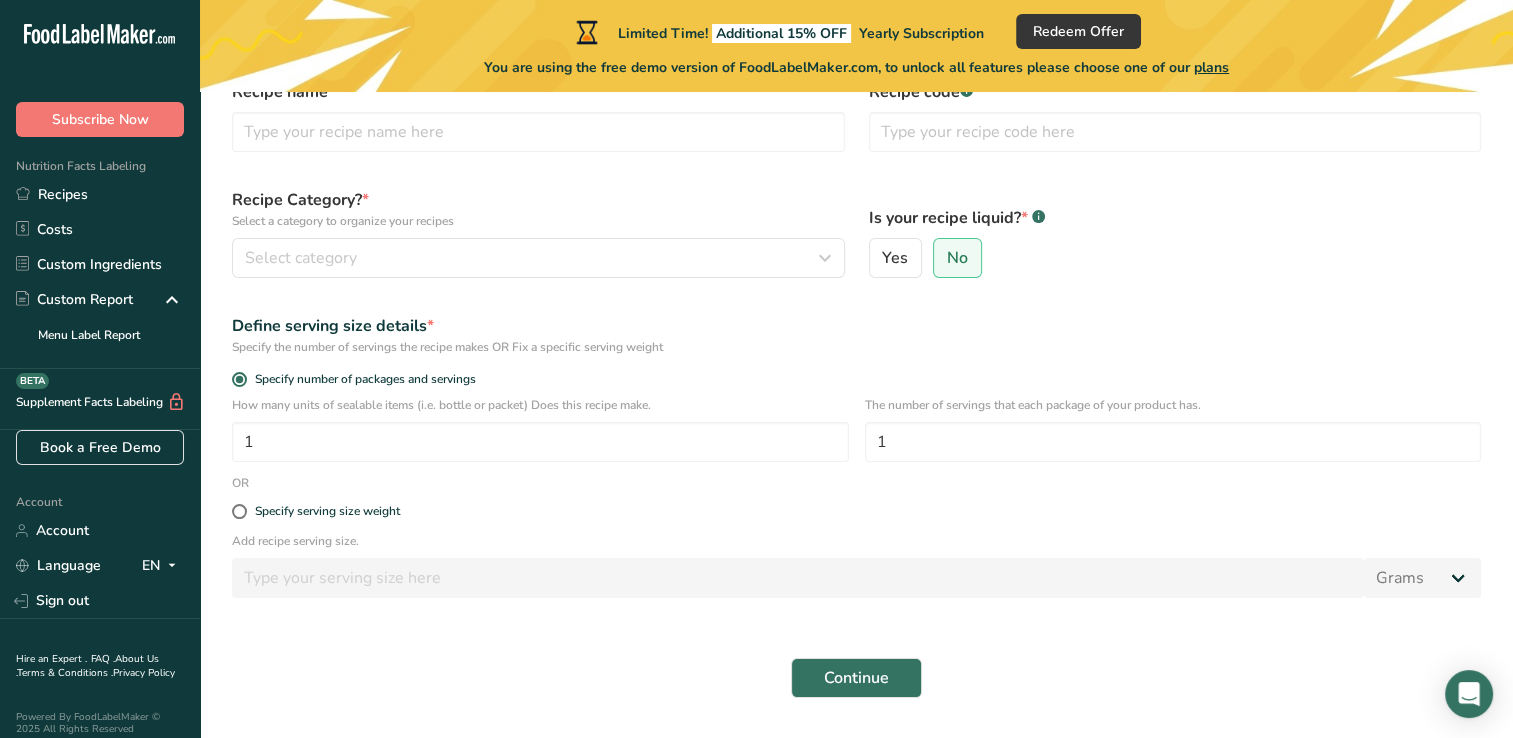 scroll, scrollTop: 72, scrollLeft: 0, axis: vertical 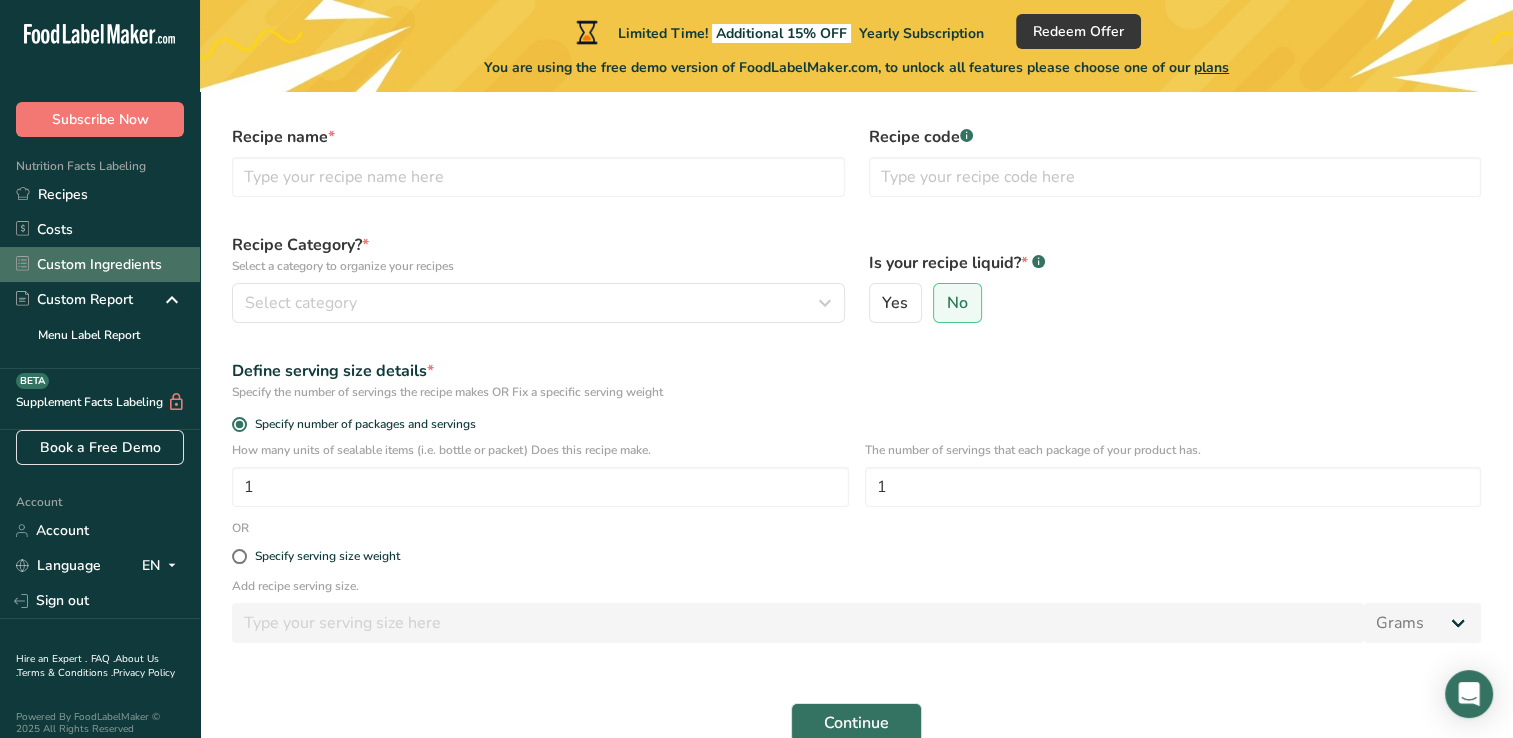 click on "Custom Ingredients" at bounding box center (100, 264) 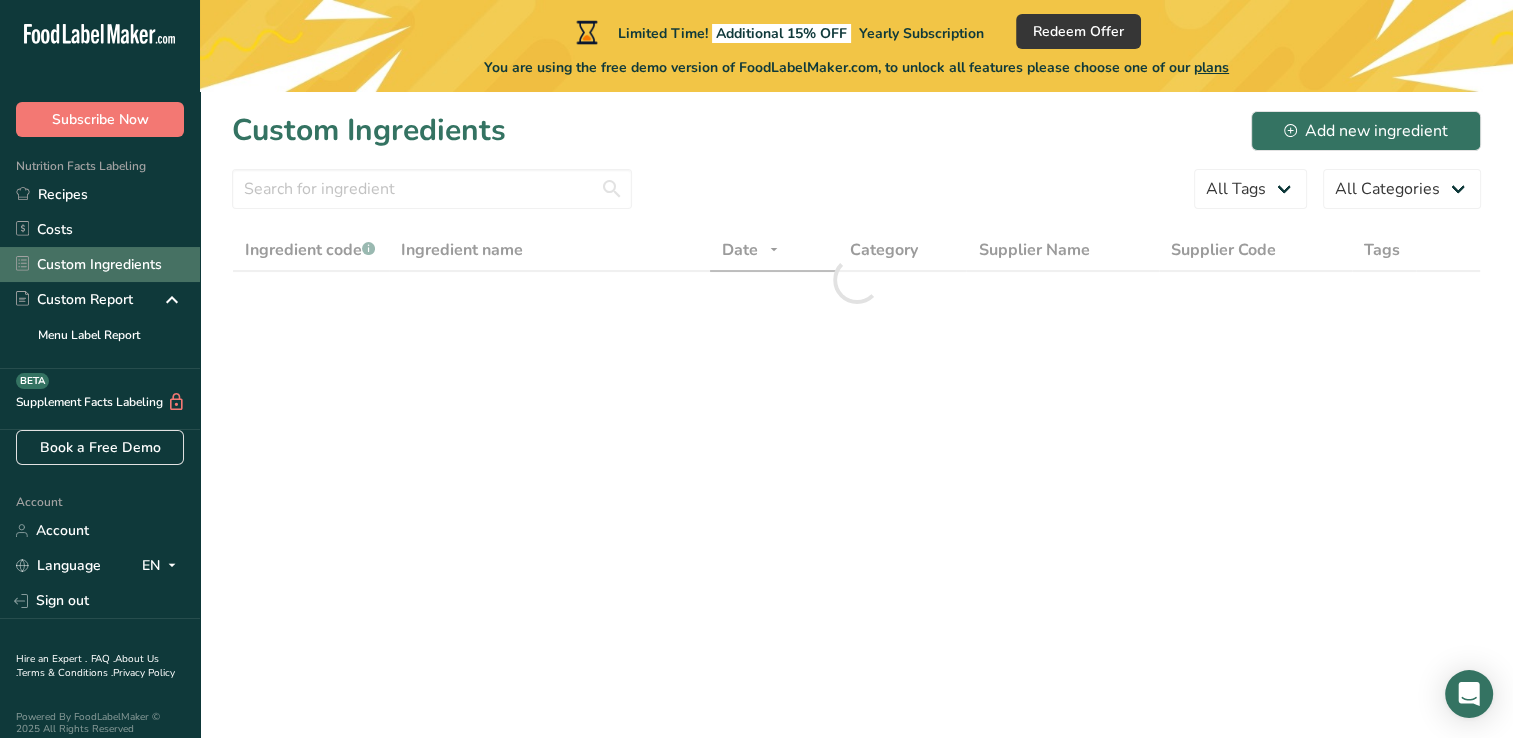 scroll, scrollTop: 0, scrollLeft: 0, axis: both 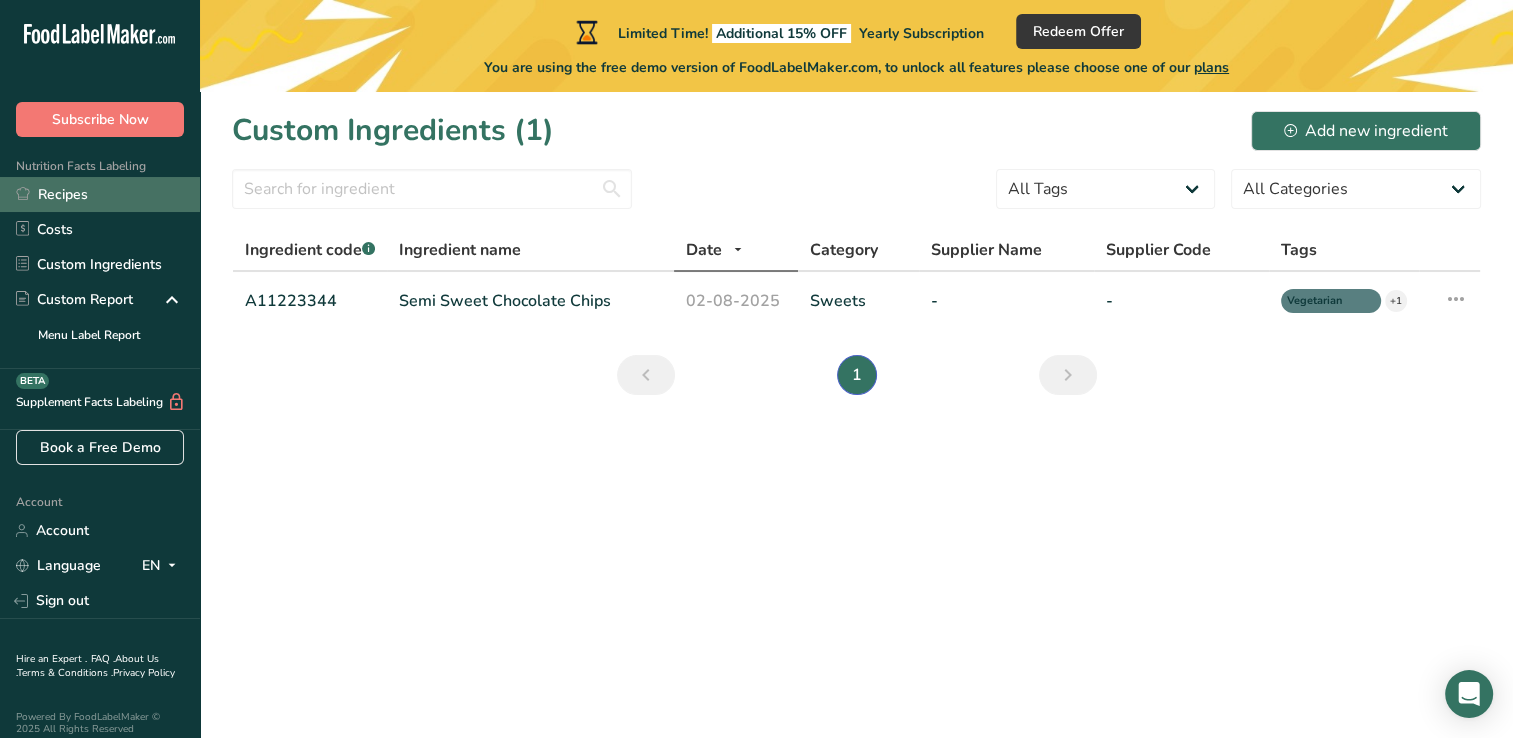 click on "Recipes" at bounding box center [100, 194] 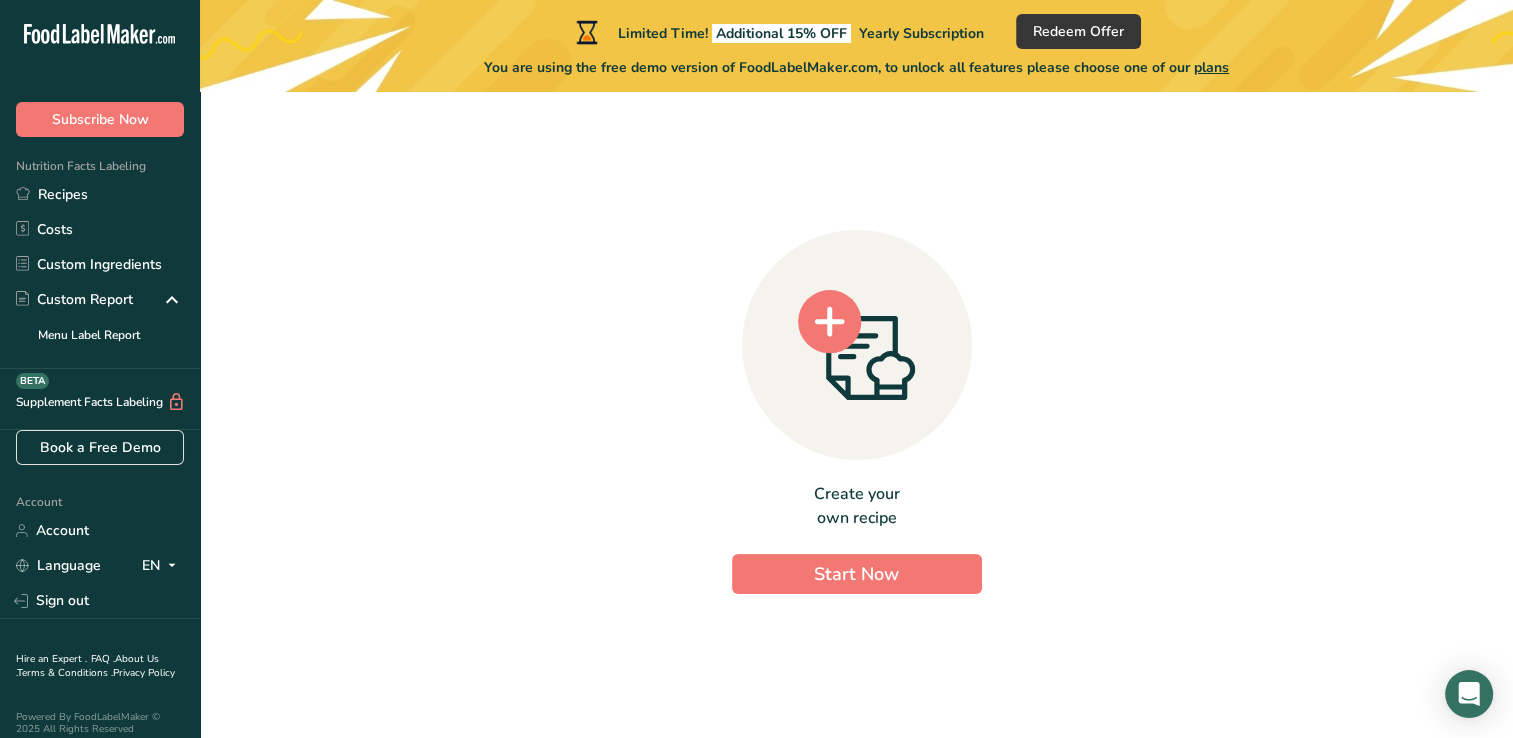scroll, scrollTop: 25, scrollLeft: 0, axis: vertical 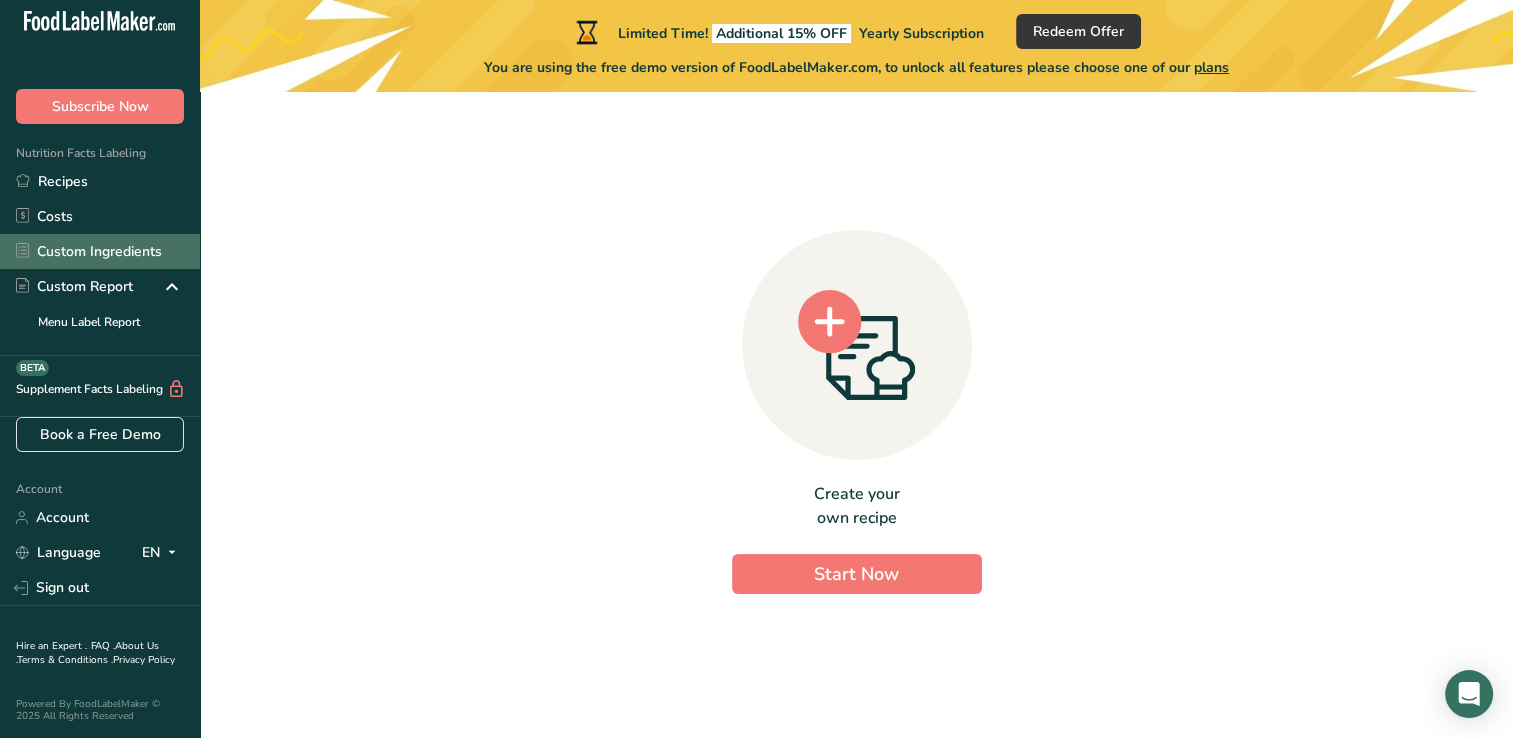 click on "Custom Ingredients" at bounding box center (100, 251) 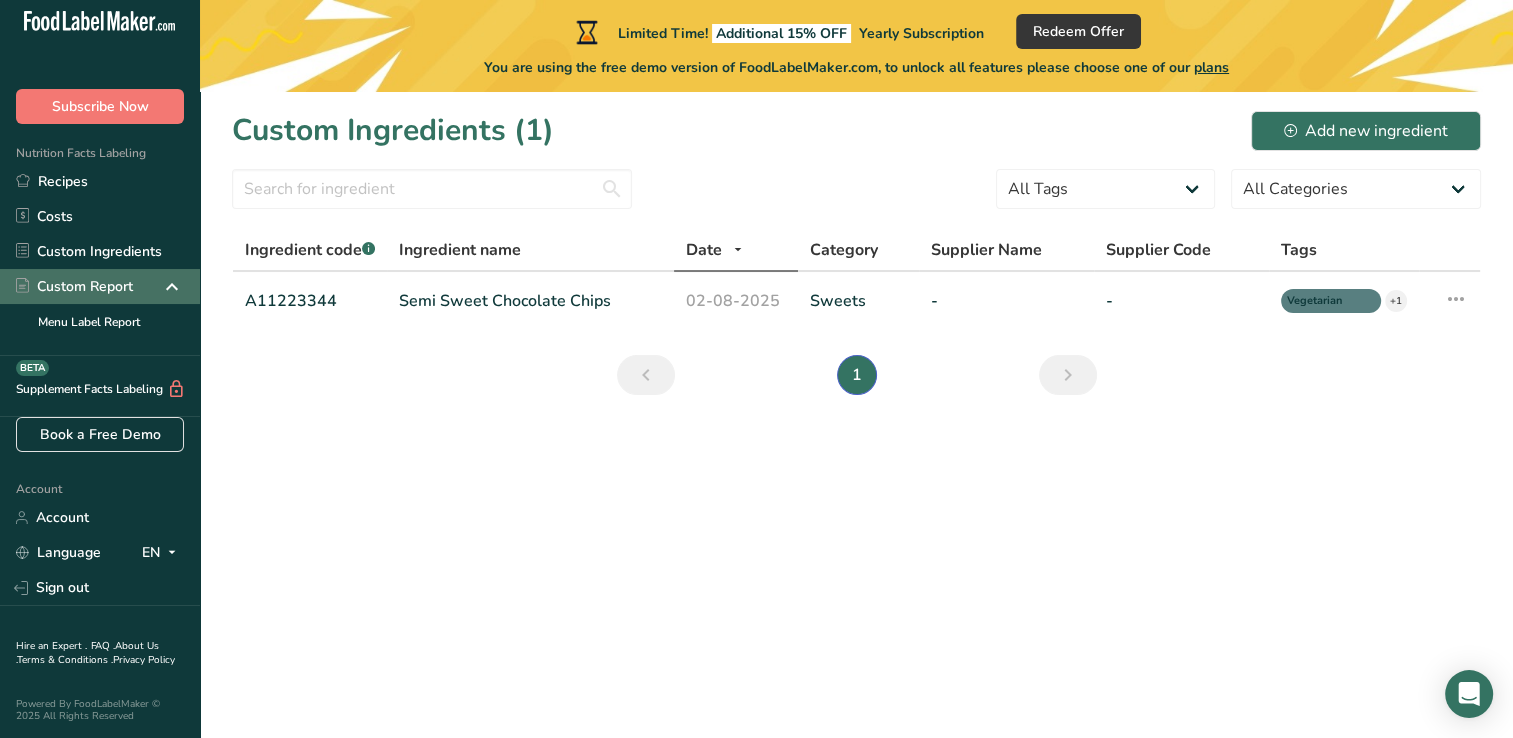 click on "Custom Report" at bounding box center (74, 286) 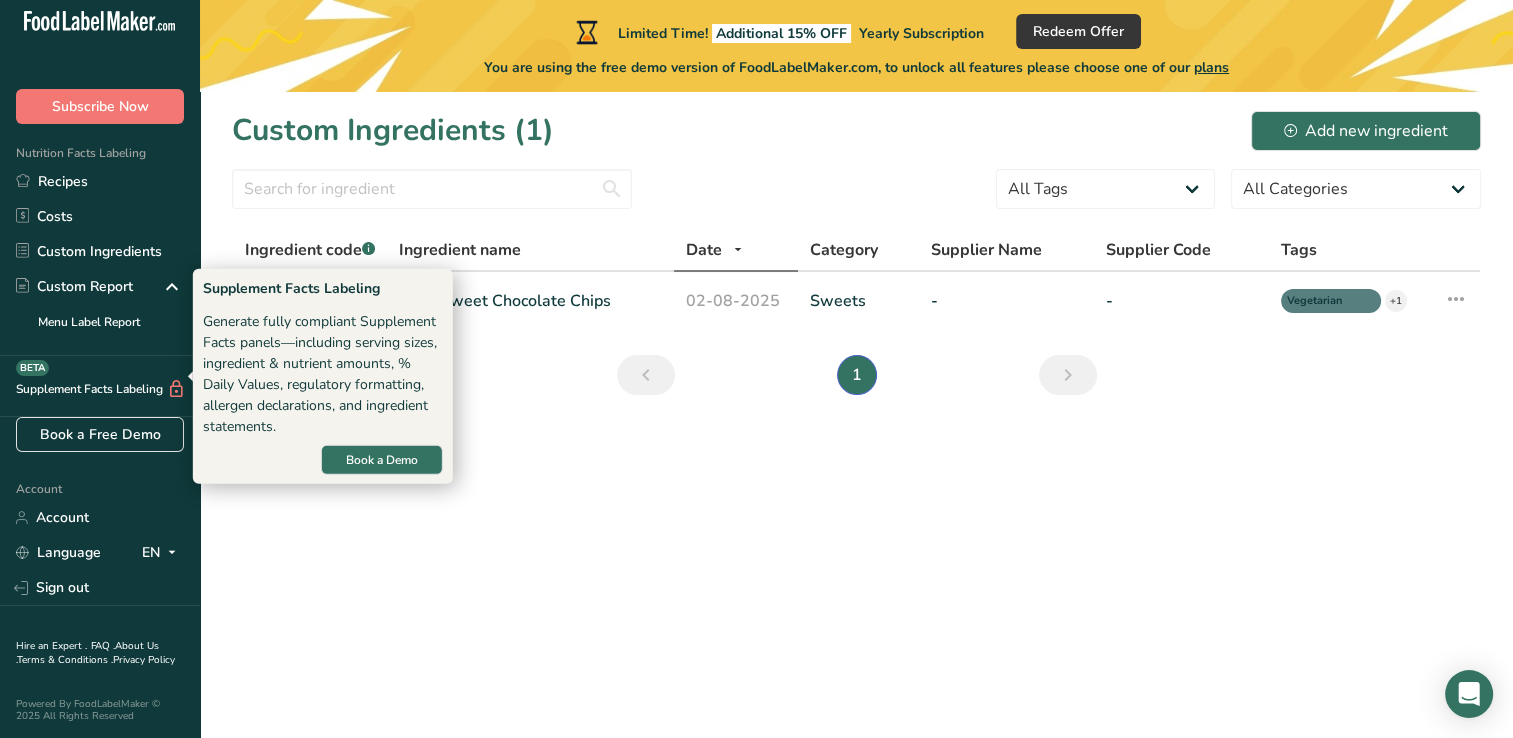 scroll, scrollTop: 0, scrollLeft: 0, axis: both 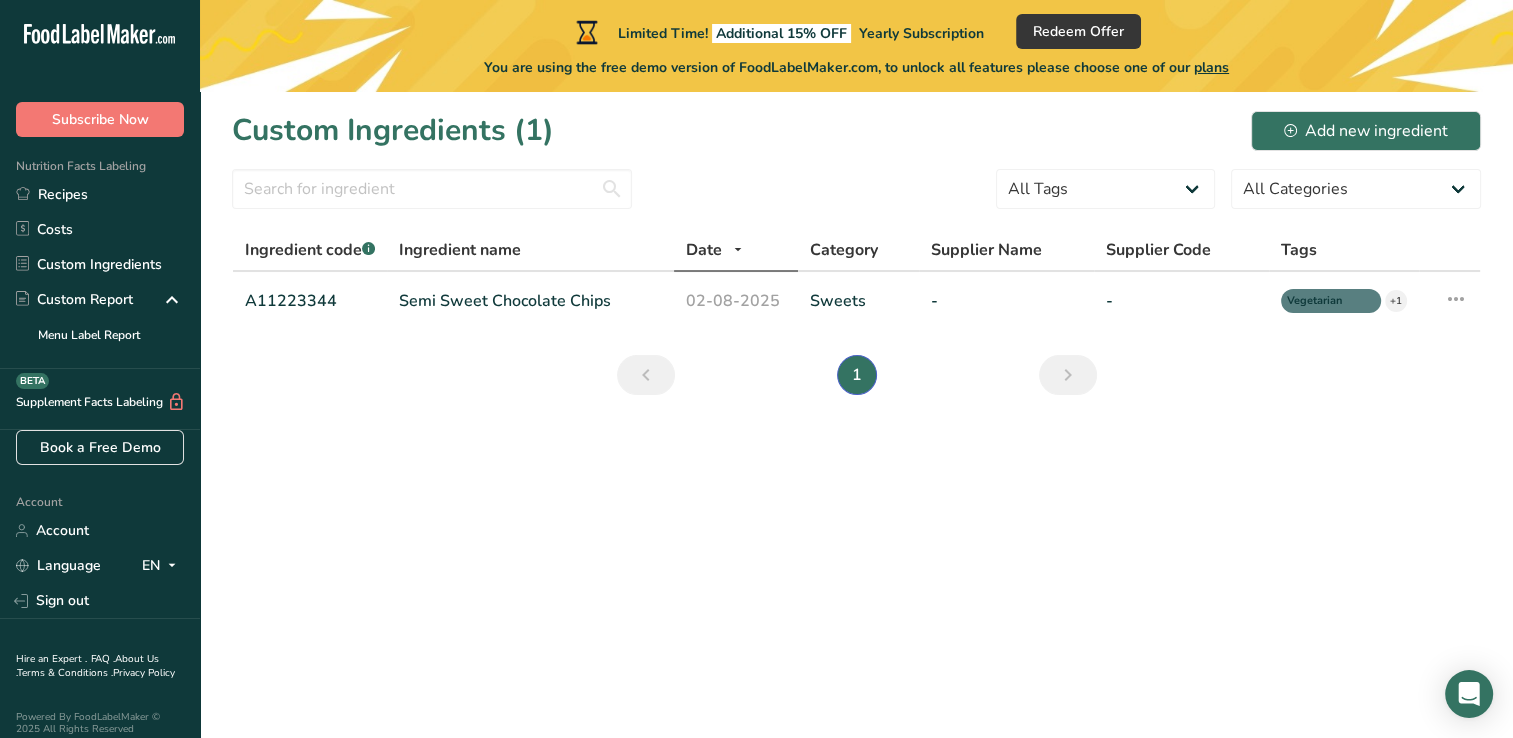 click 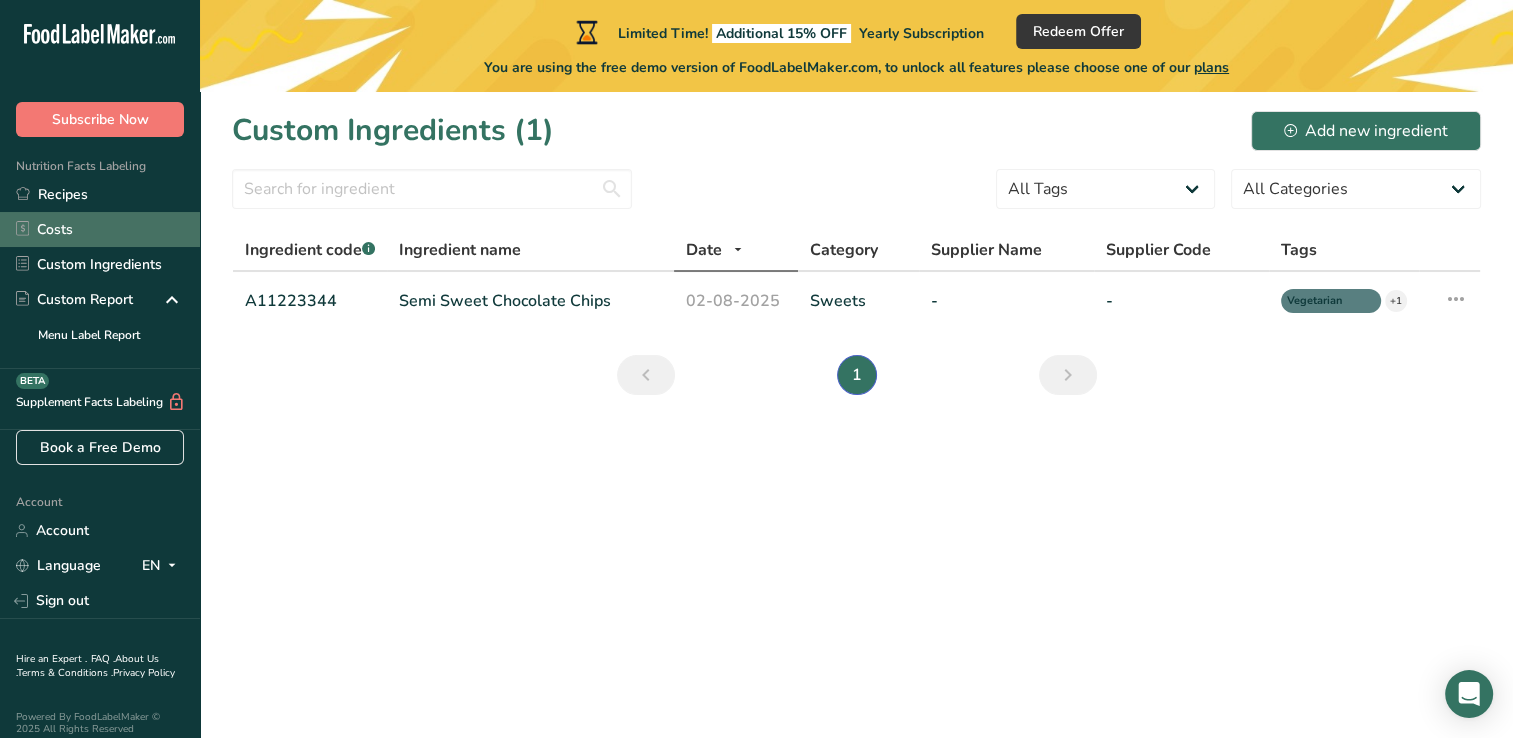 click on "Costs" at bounding box center (100, 229) 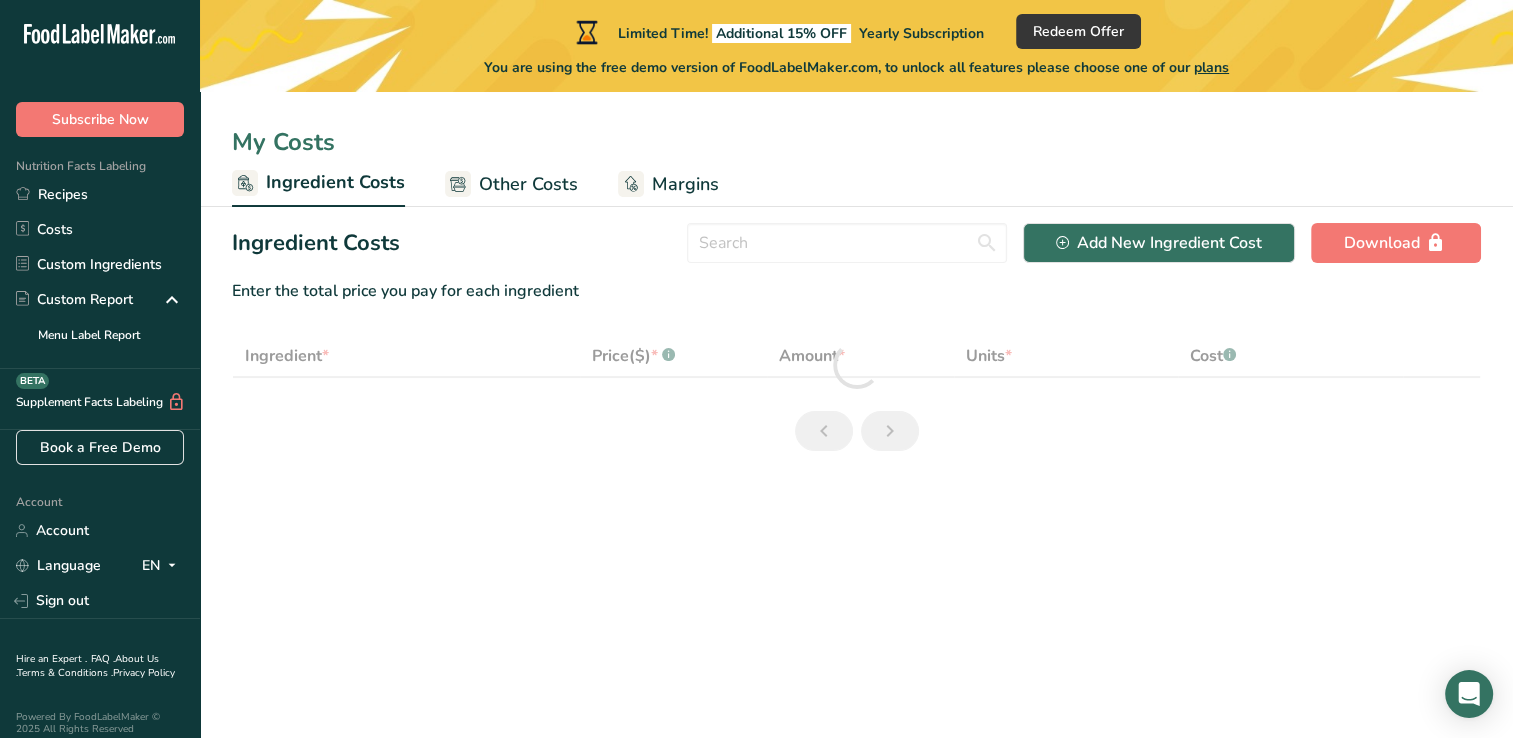 select on "1" 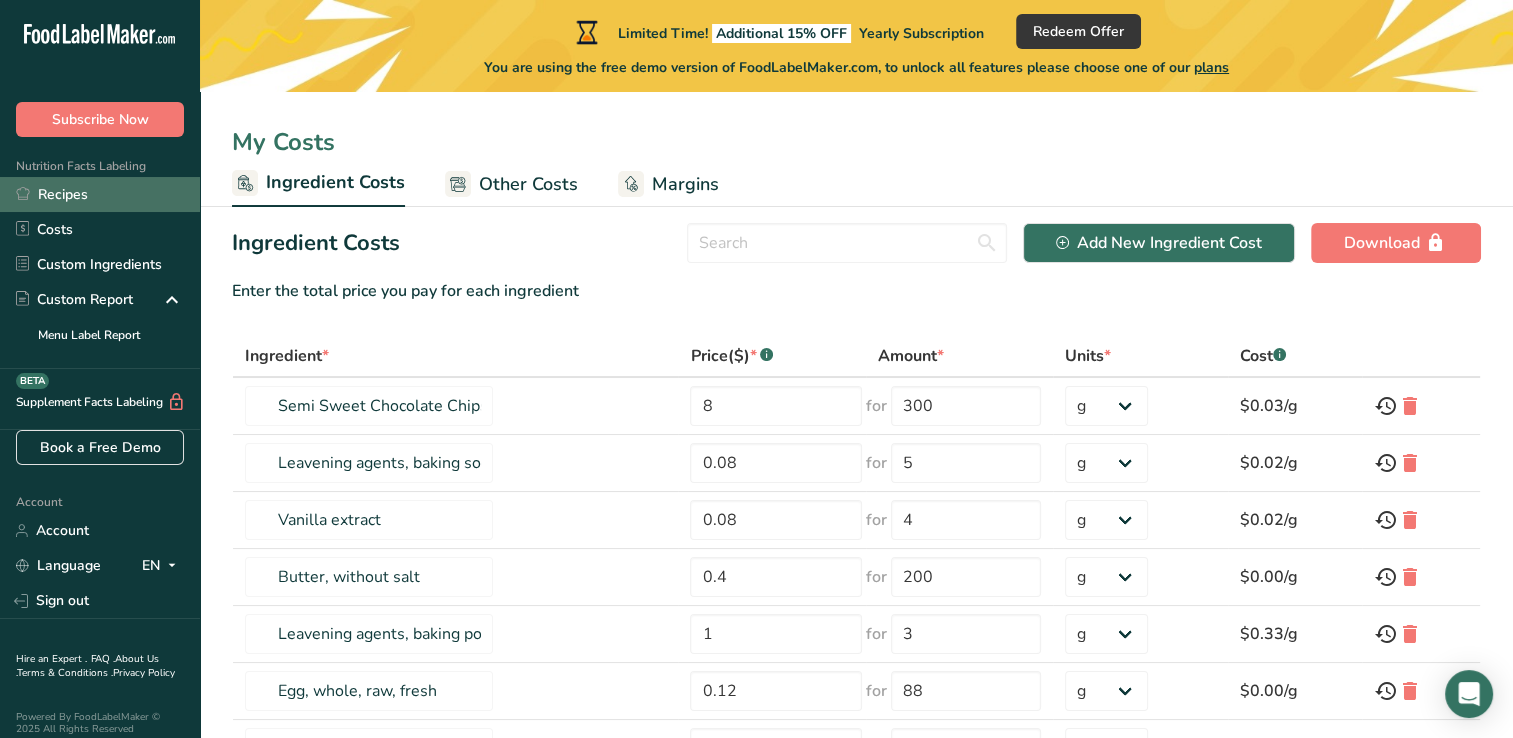 click on "Recipes" at bounding box center [100, 194] 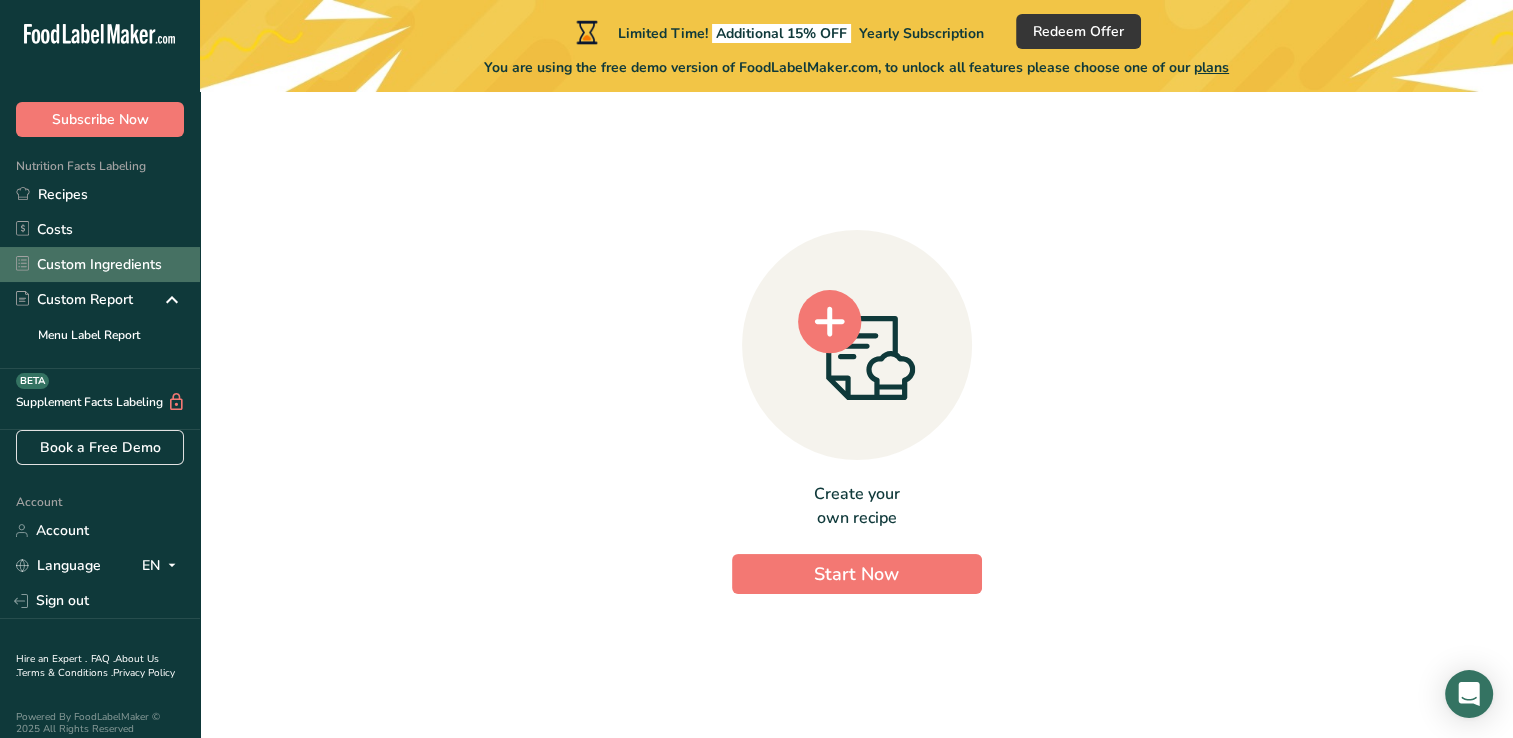 click on "Custom Ingredients" at bounding box center [100, 264] 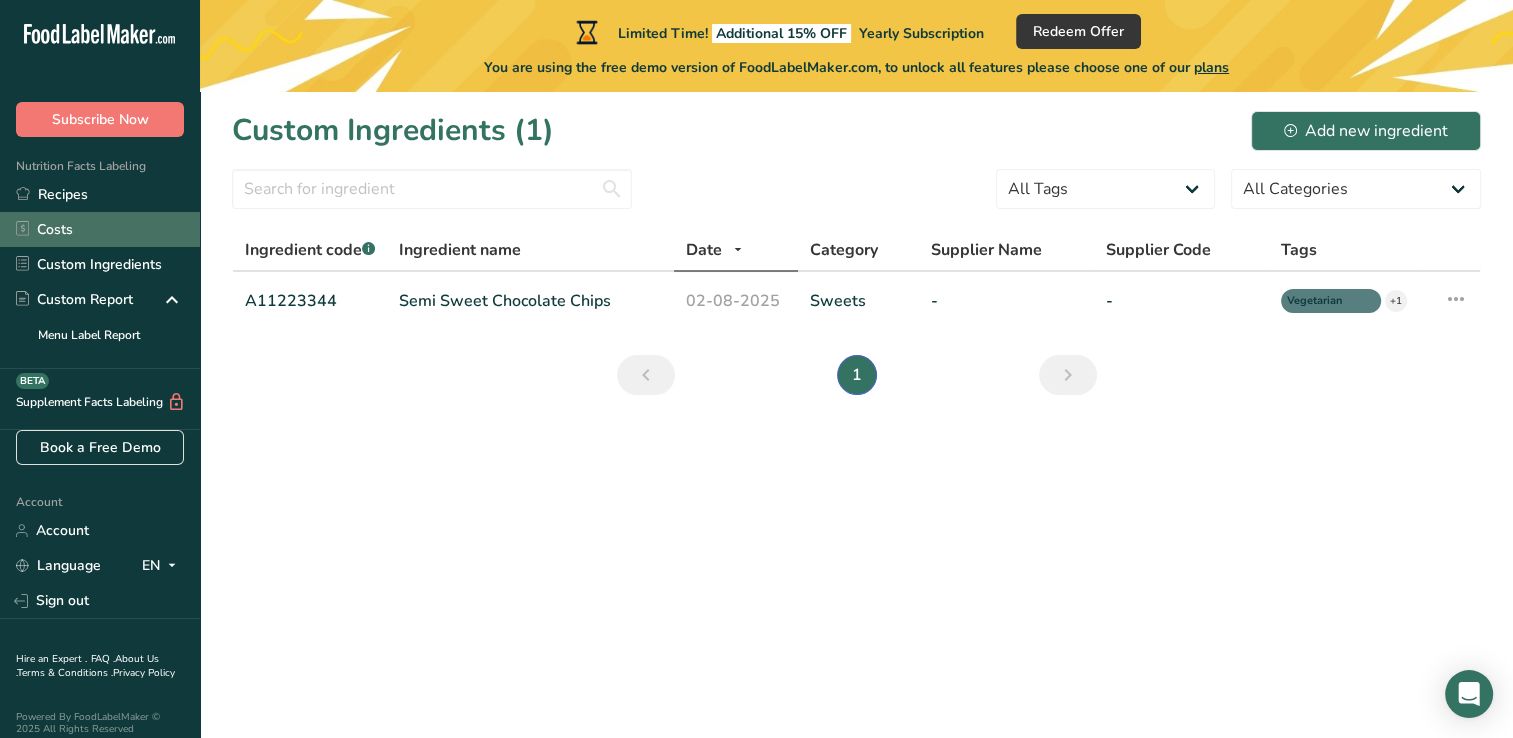 scroll, scrollTop: 0, scrollLeft: 0, axis: both 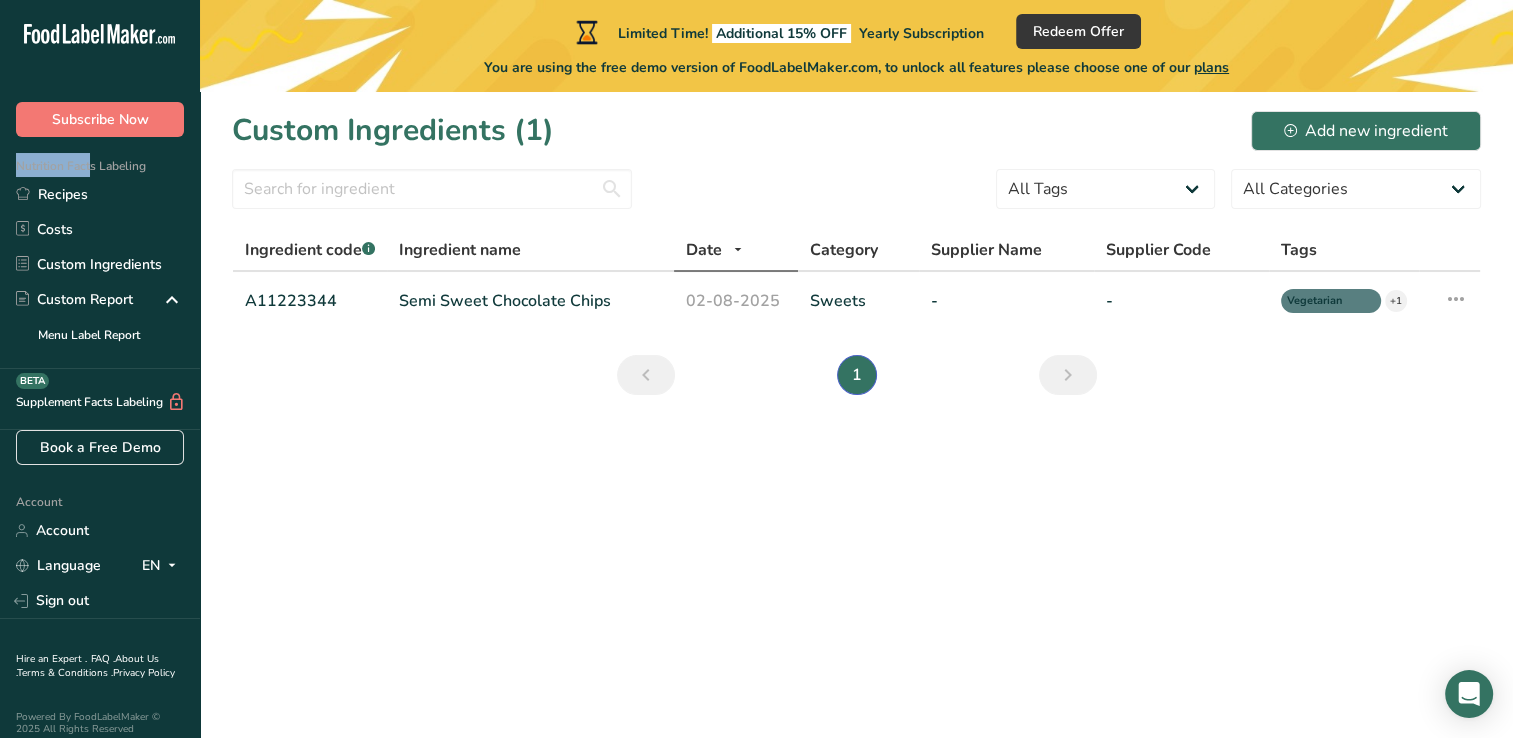 drag, startPoint x: 120, startPoint y: 30, endPoint x: 92, endPoint y: 165, distance: 137.87312 